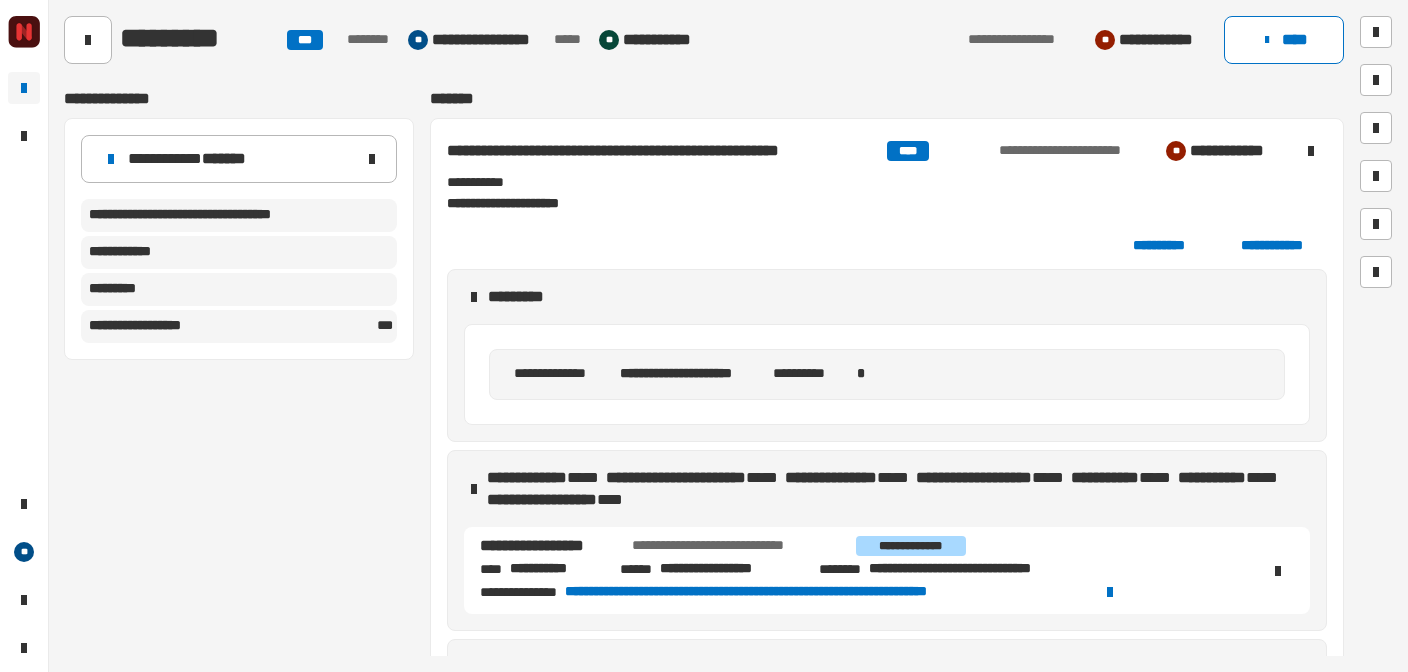 scroll, scrollTop: 0, scrollLeft: 0, axis: both 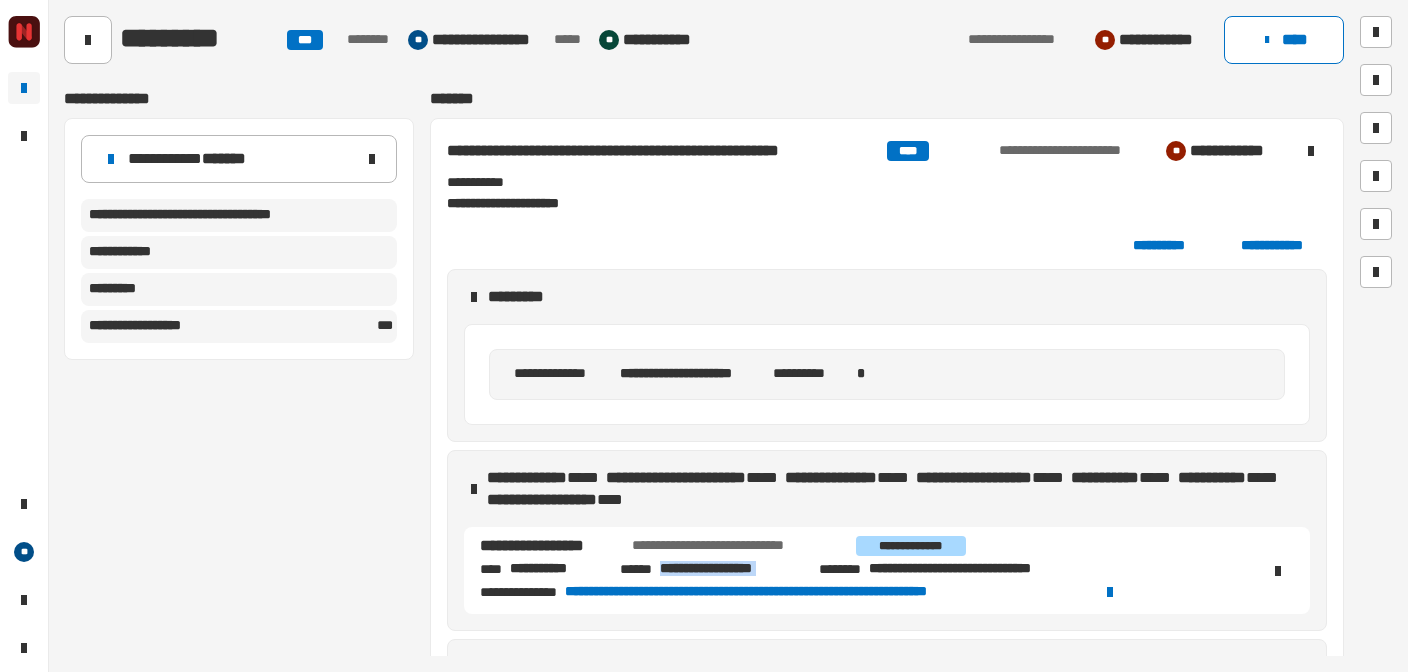 drag, startPoint x: 803, startPoint y: 566, endPoint x: 814, endPoint y: 565, distance: 11.045361 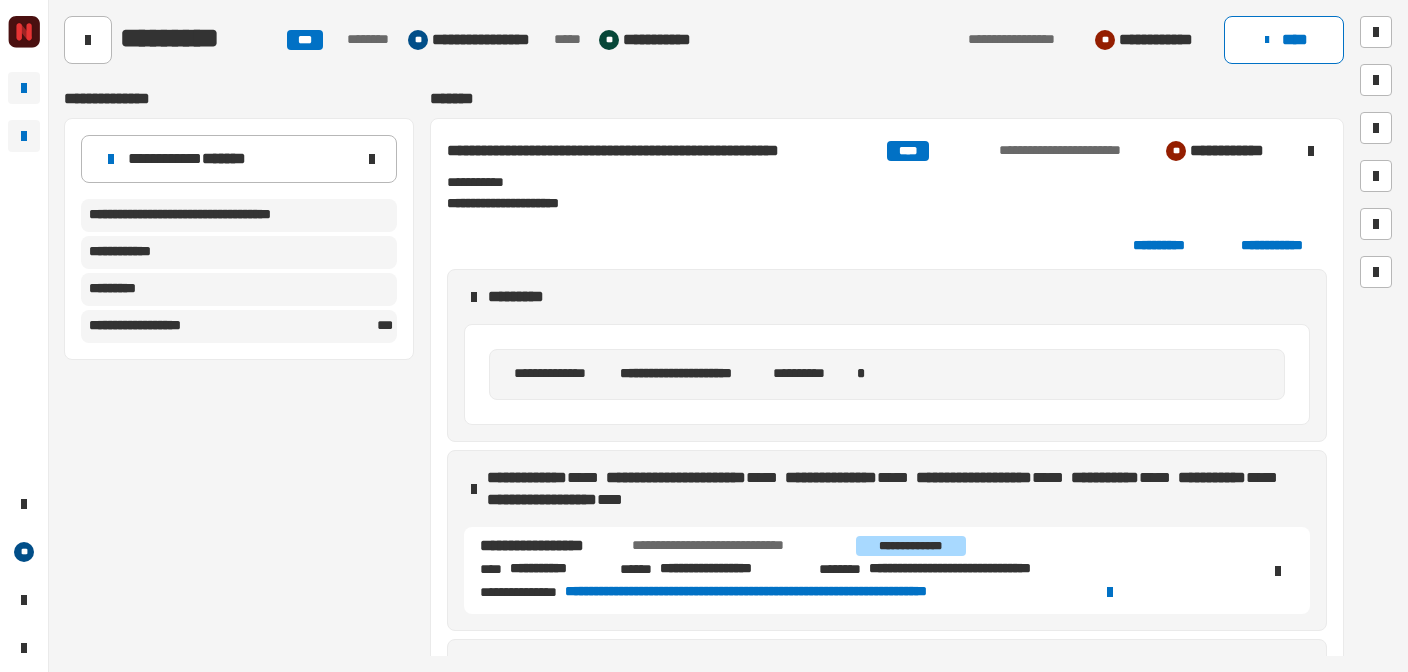 click 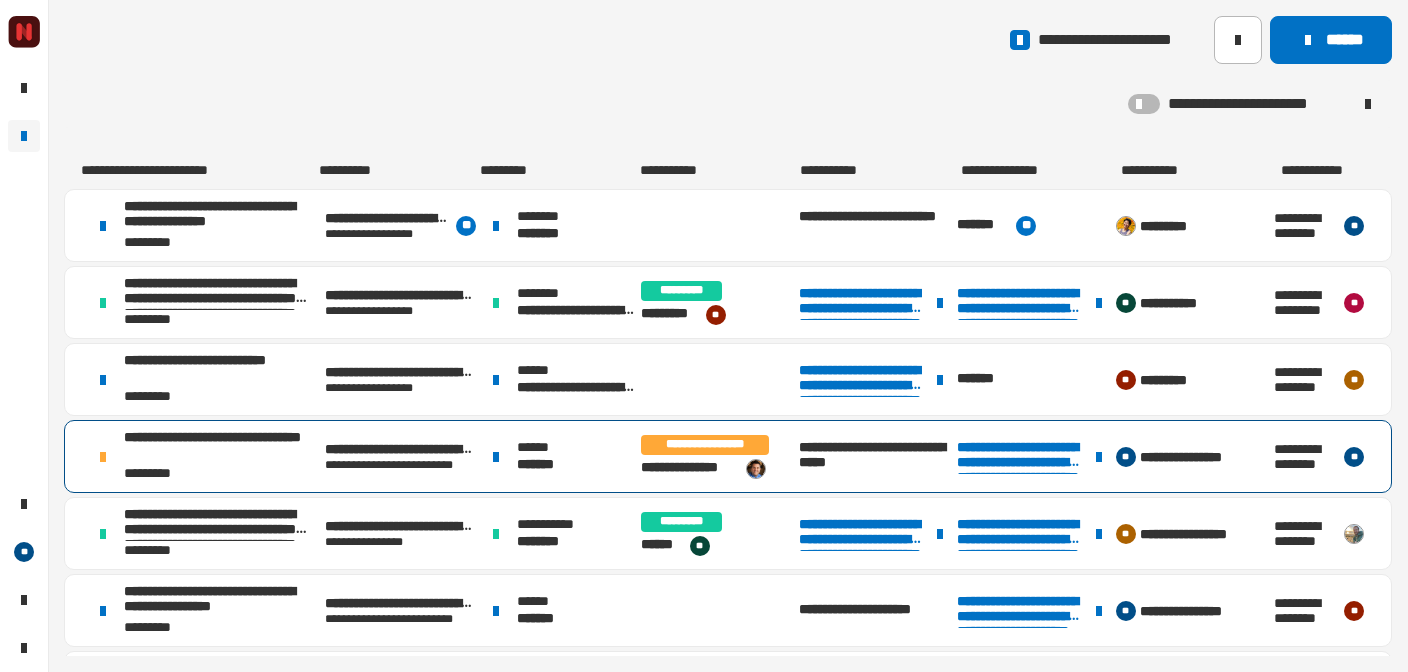 click on "**********" at bounding box center (220, 447) 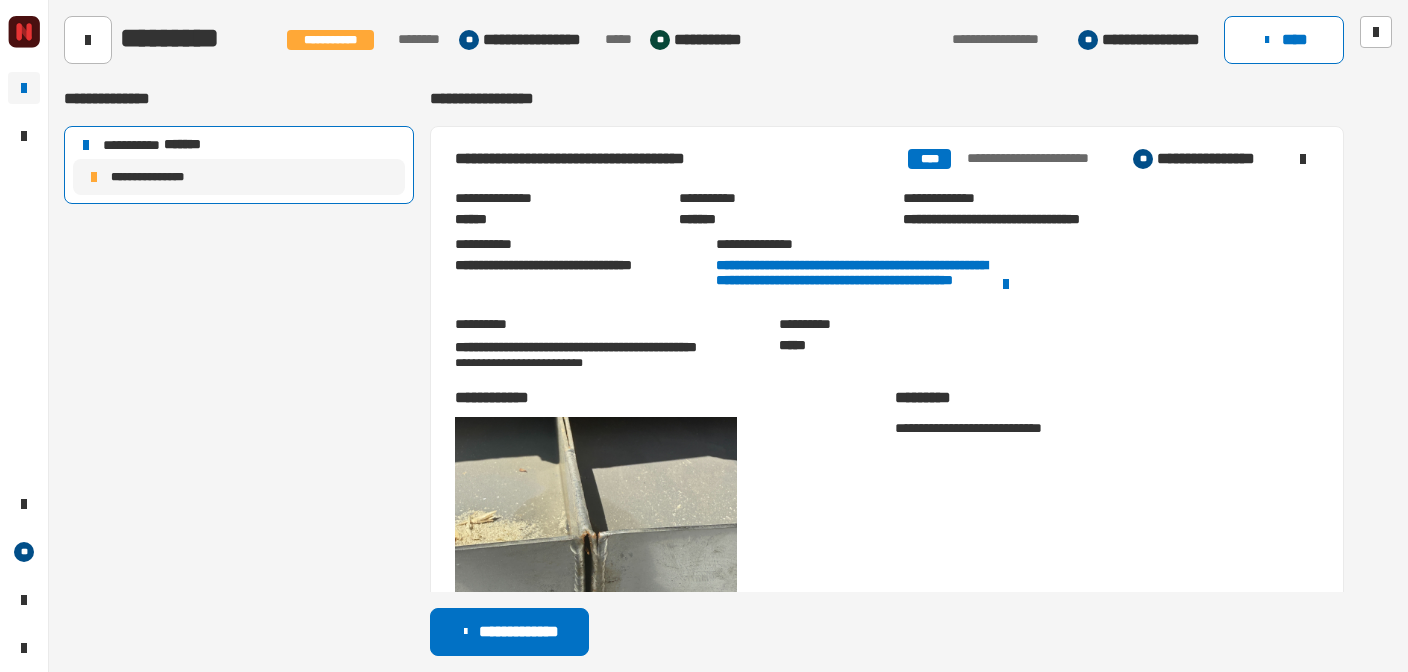 scroll, scrollTop: 136, scrollLeft: 0, axis: vertical 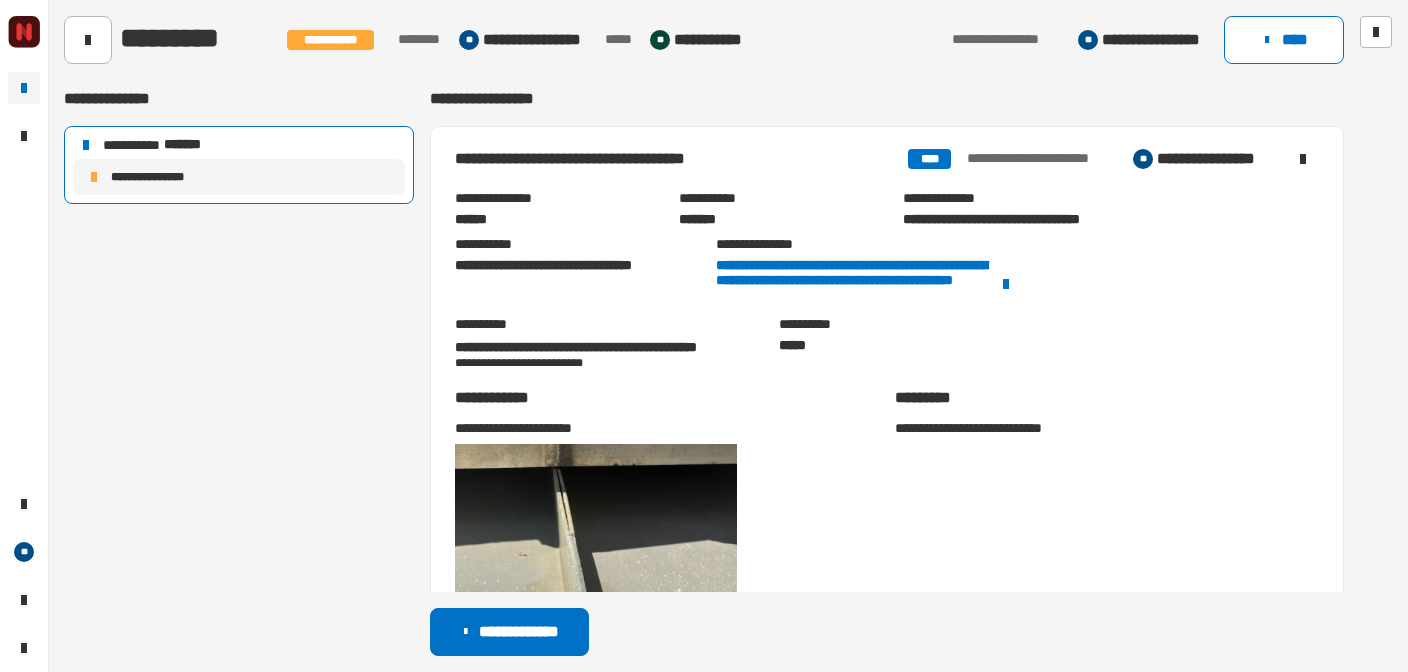 click on "**********" at bounding box center [573, 273] 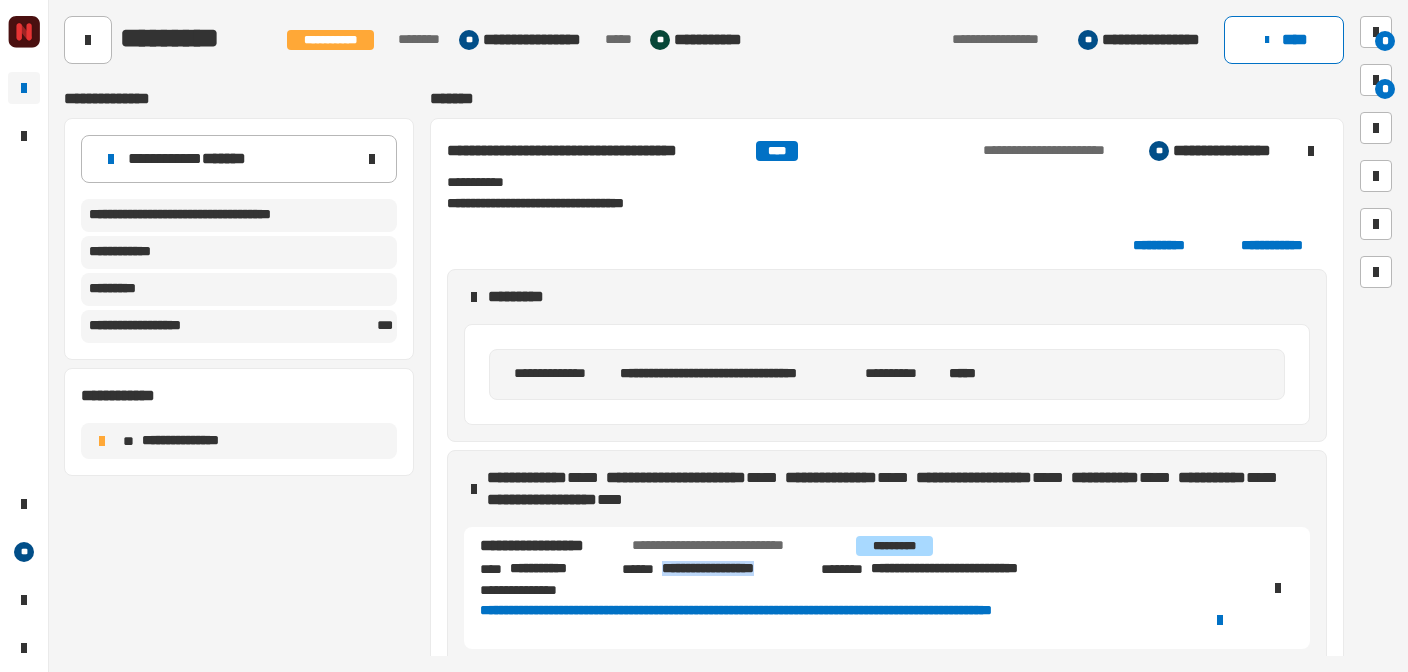 click on "**********" at bounding box center (867, 599) 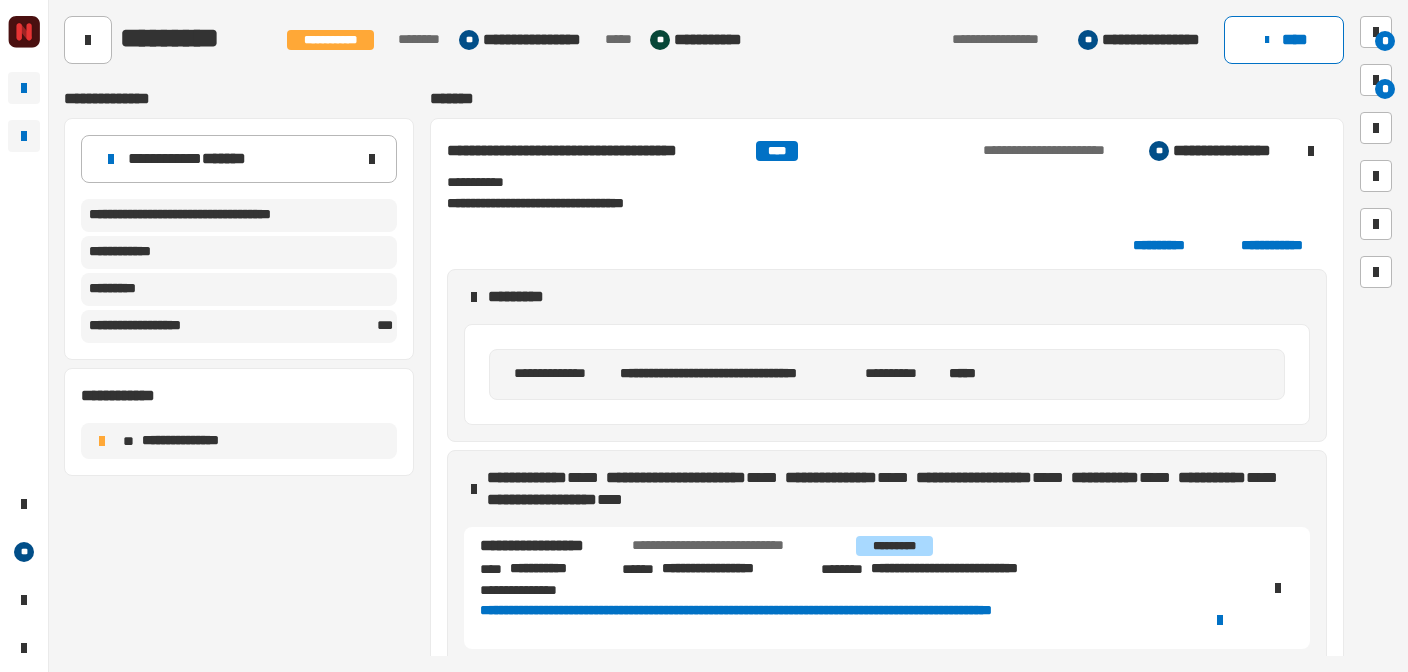 click 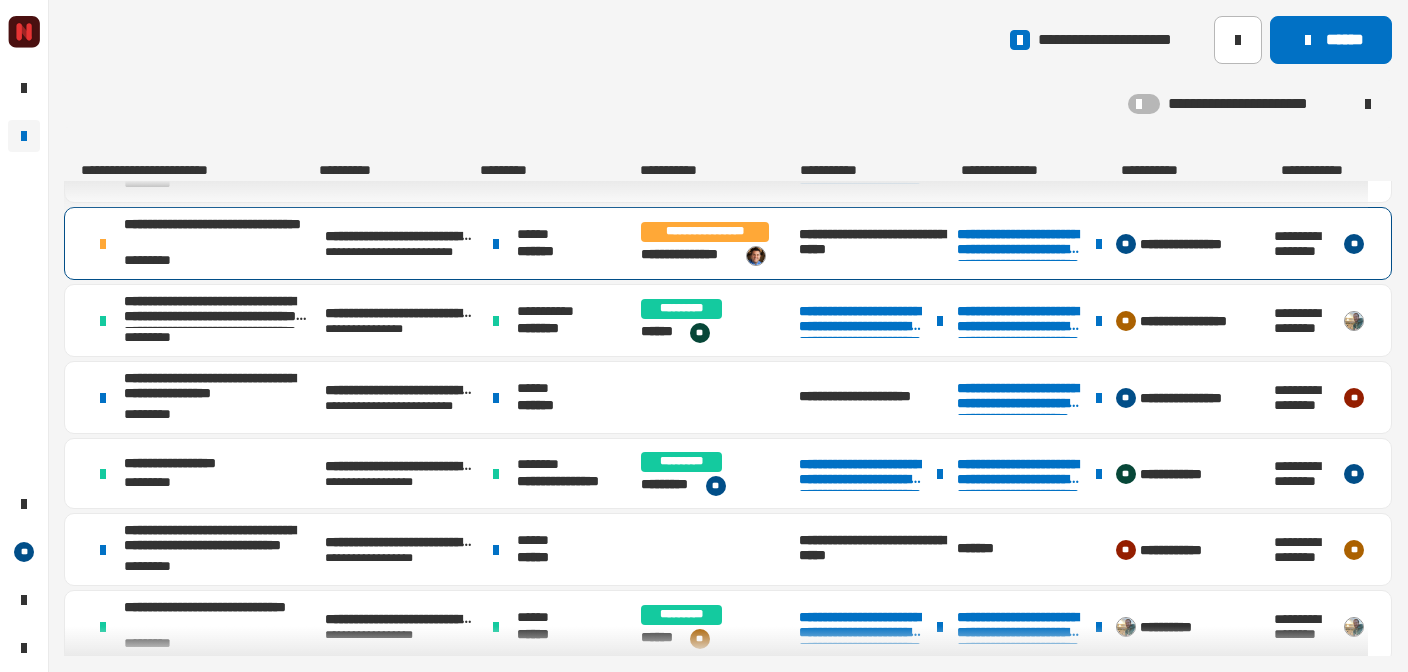 scroll, scrollTop: 218, scrollLeft: 0, axis: vertical 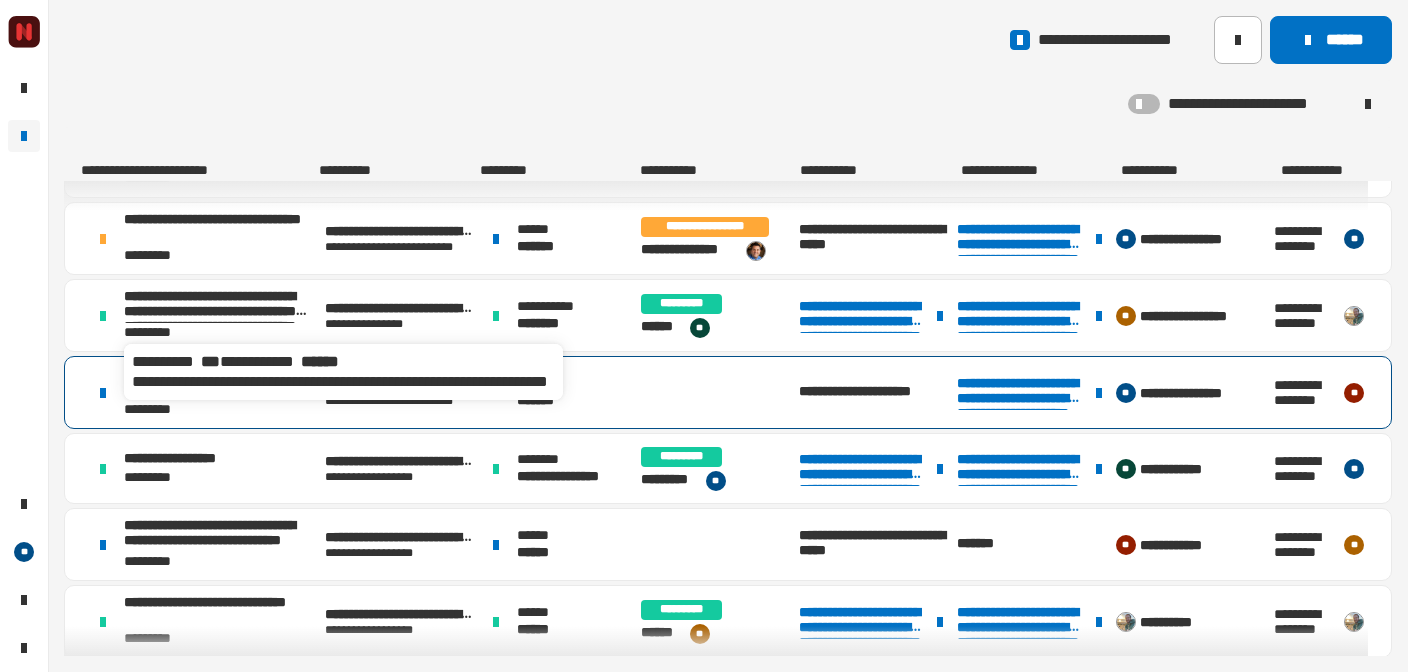click on "*********" at bounding box center (220, 409) 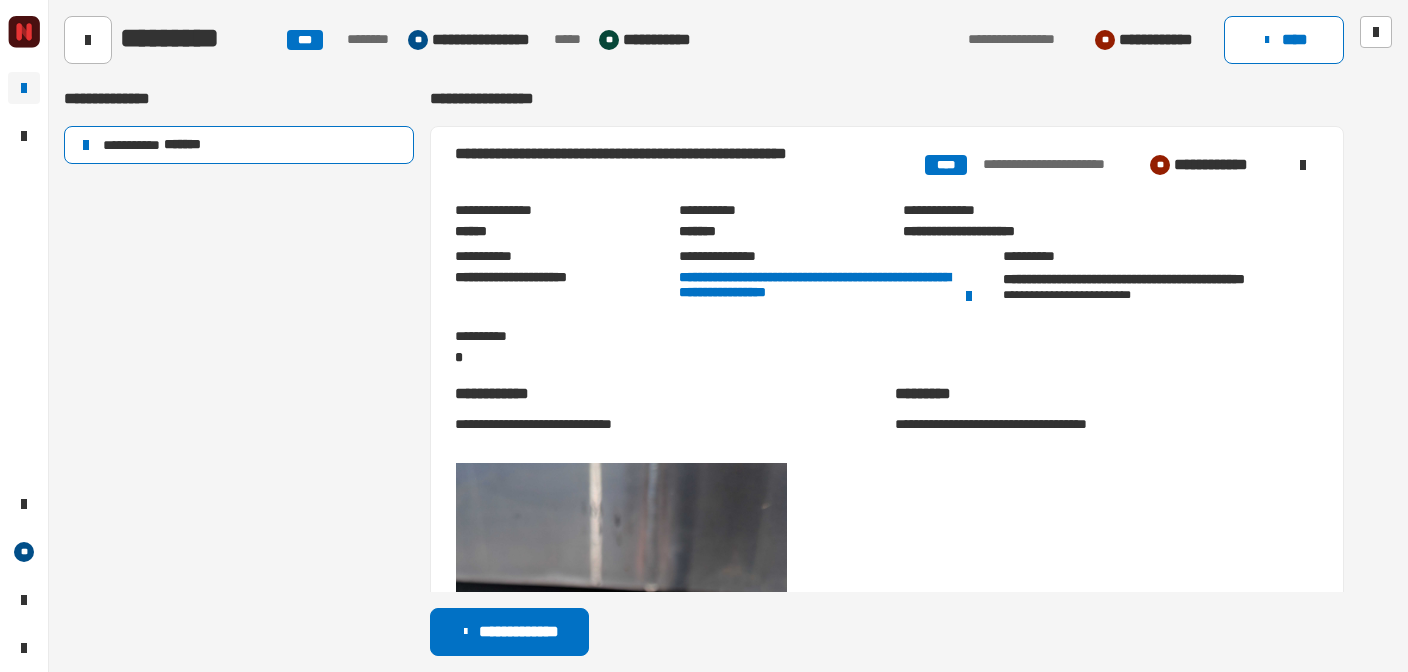 click on "**********" at bounding box center [1153, 295] 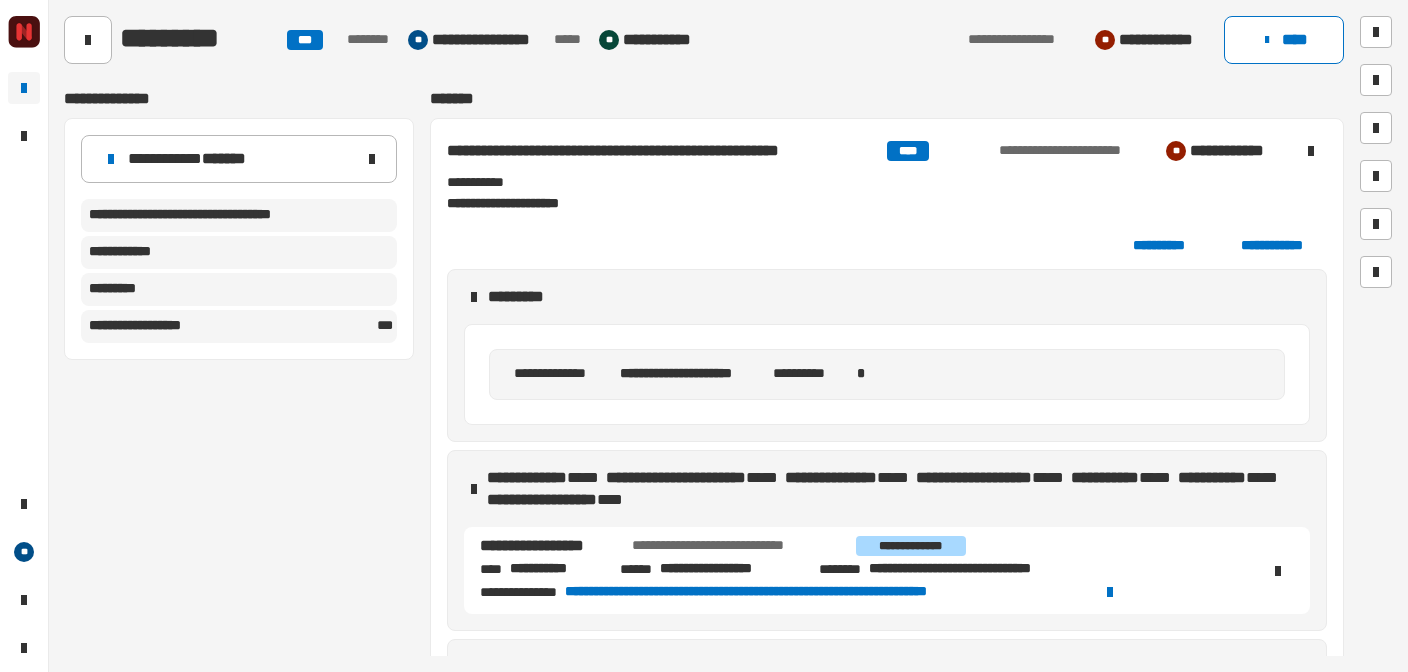 click on "**********" 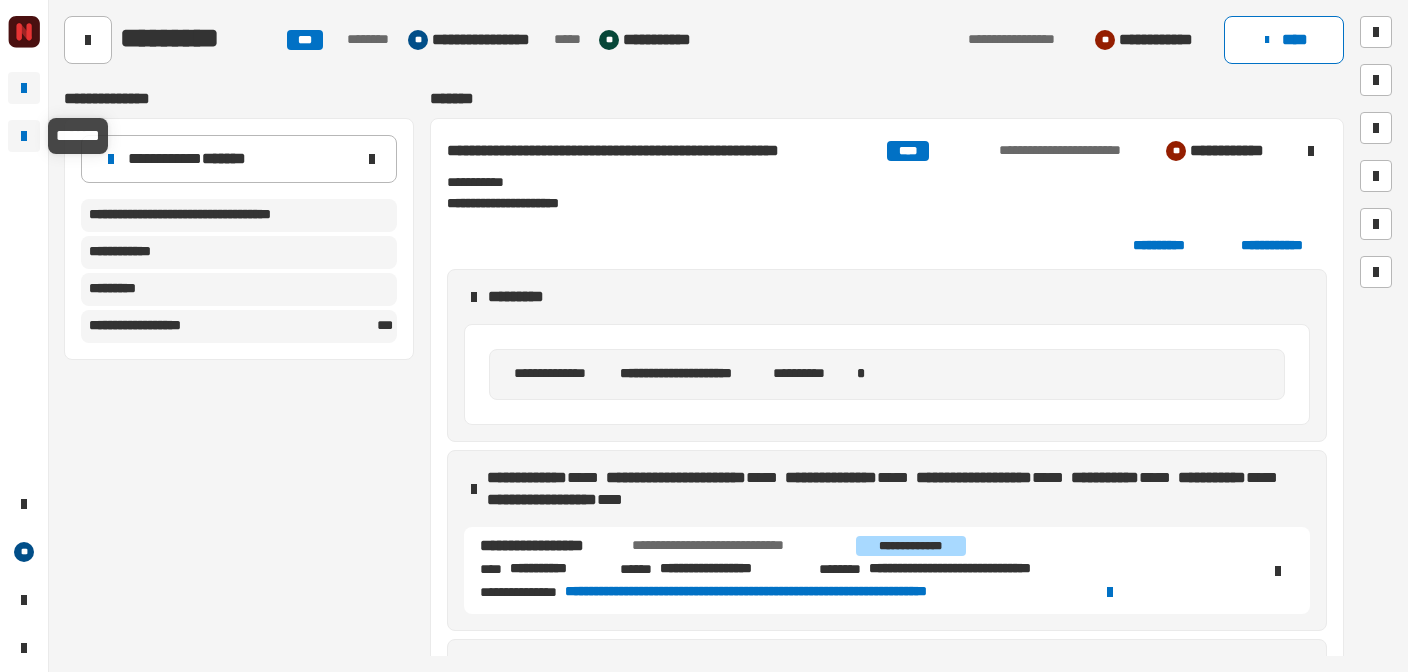 click 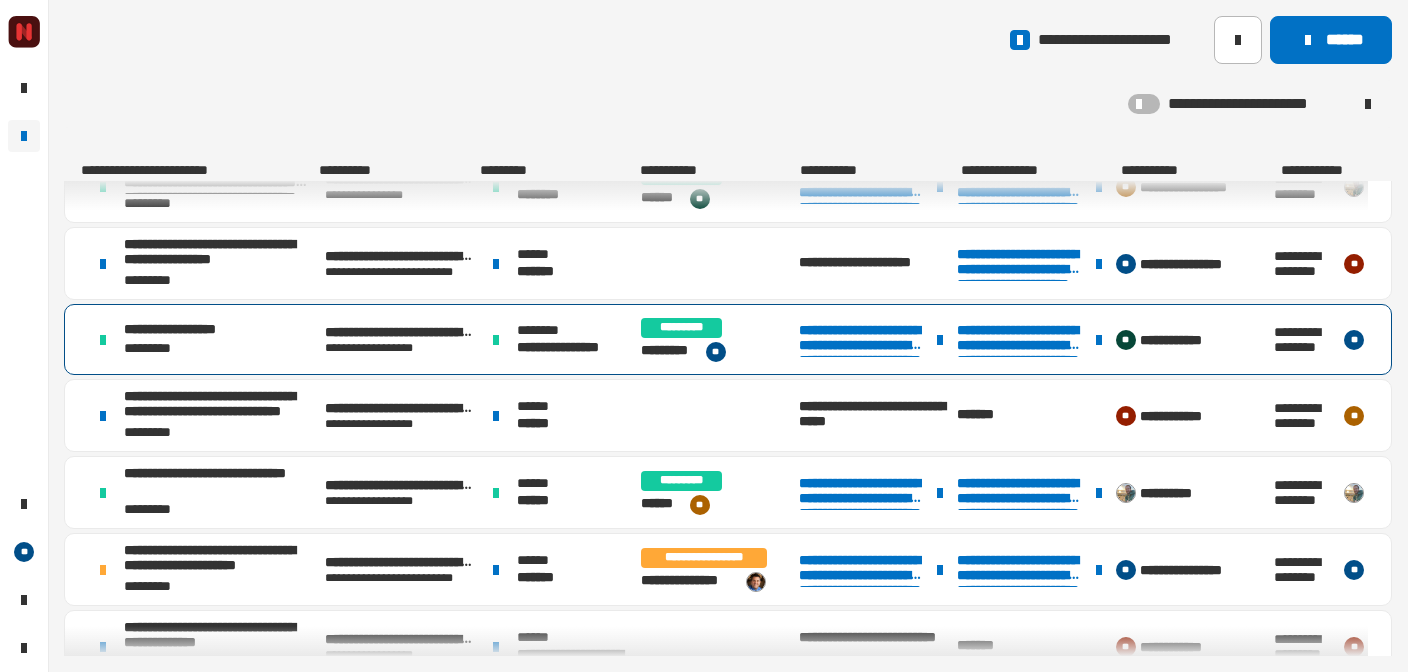 scroll, scrollTop: 436, scrollLeft: 0, axis: vertical 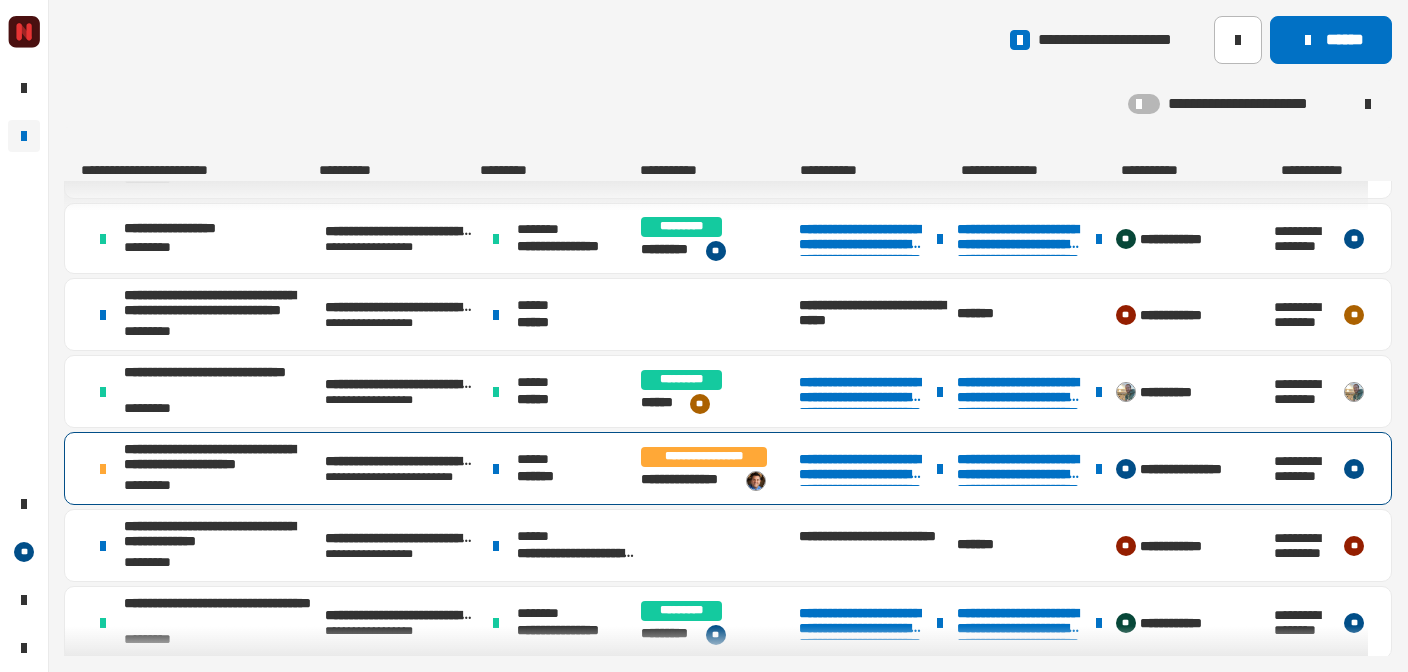 click on "*********" at bounding box center (220, 485) 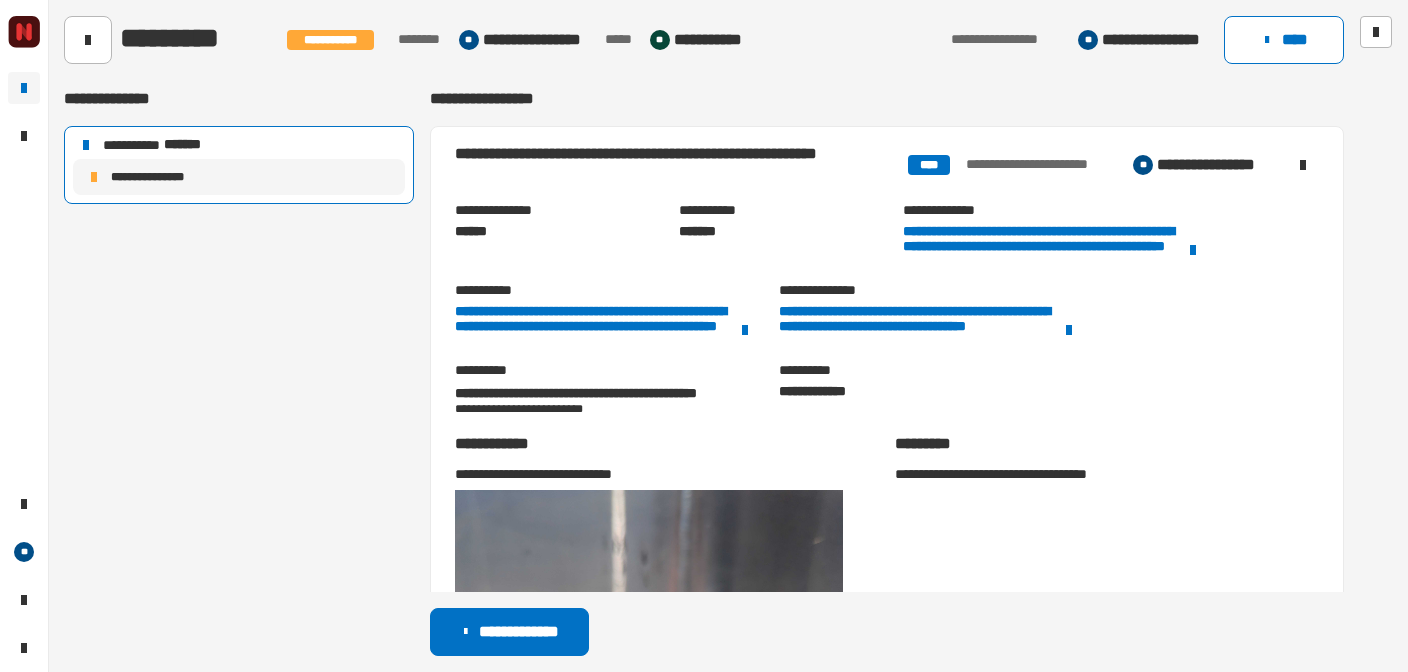 scroll, scrollTop: 109, scrollLeft: 0, axis: vertical 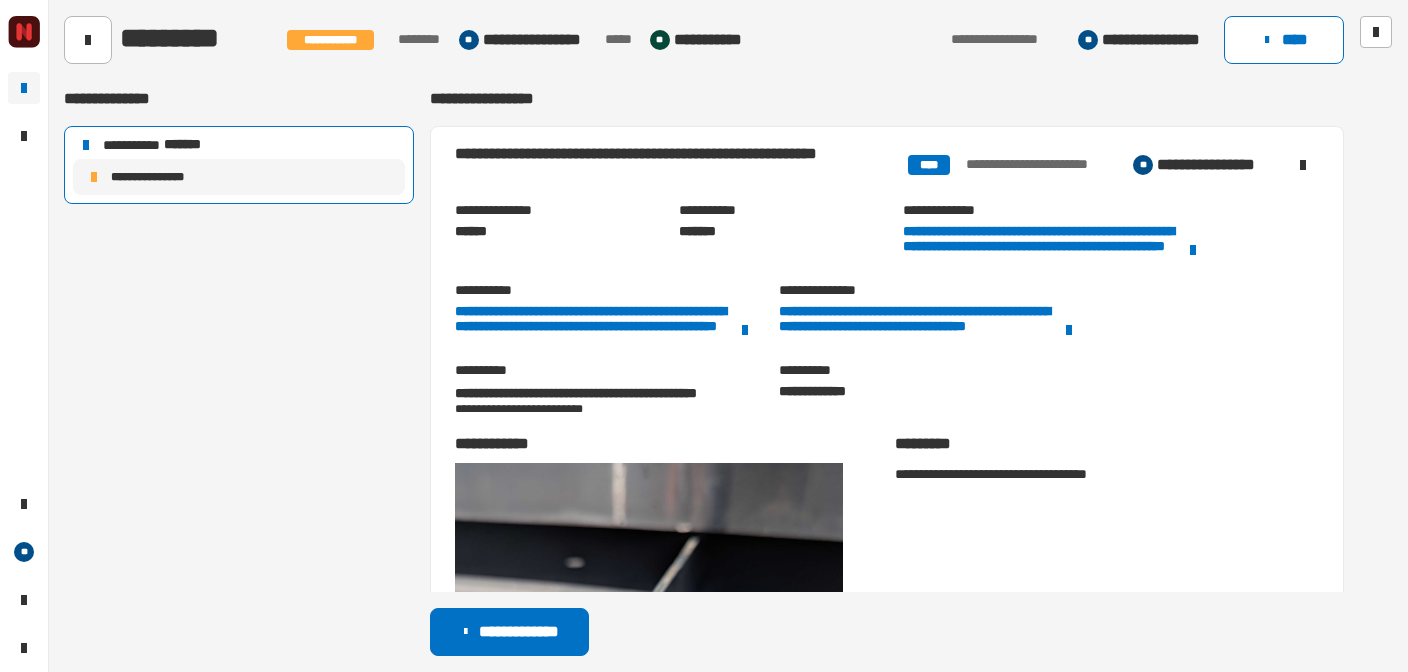 click on "**********" at bounding box center (605, 409) 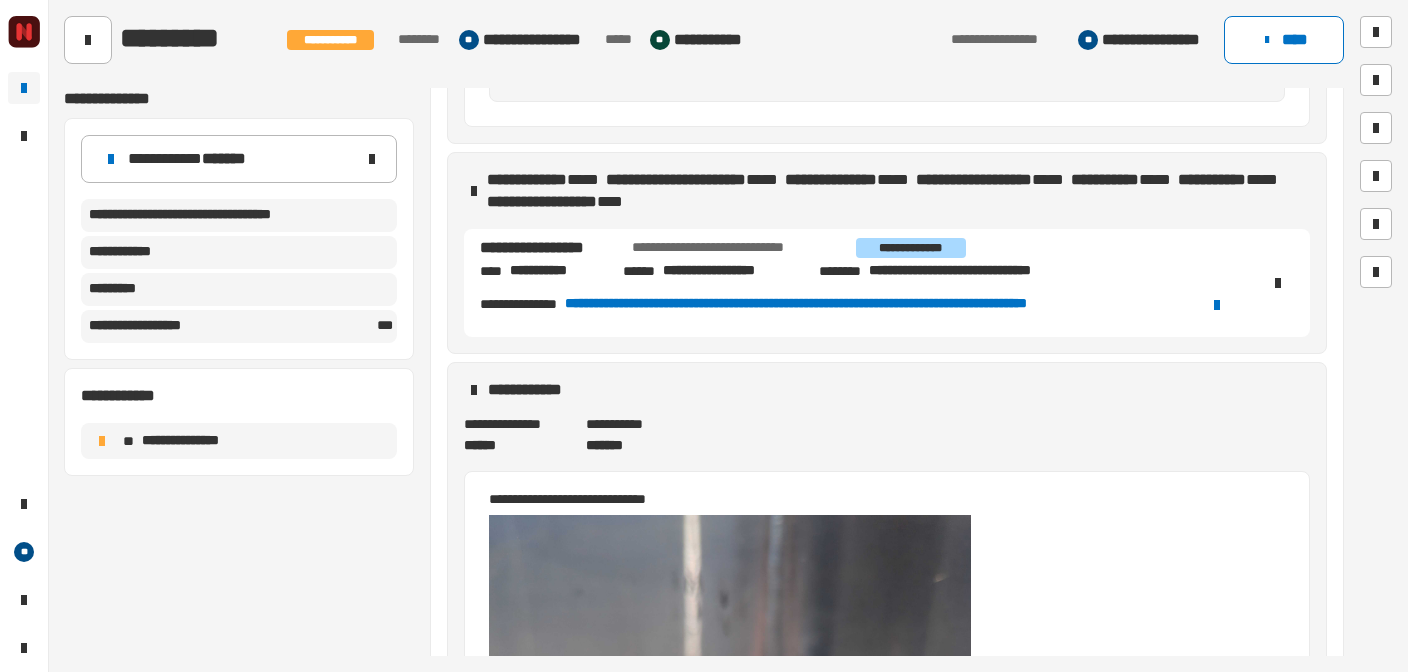 scroll, scrollTop: 404, scrollLeft: 0, axis: vertical 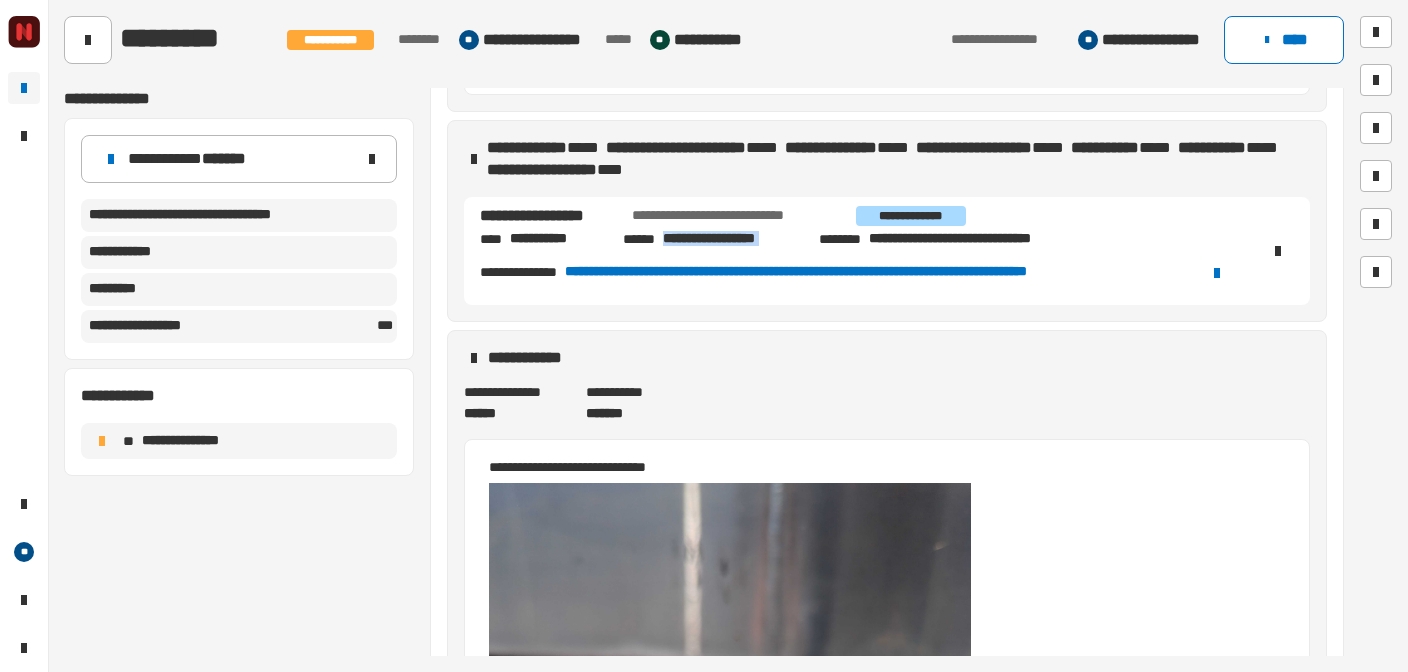 drag, startPoint x: 804, startPoint y: 240, endPoint x: 814, endPoint y: 242, distance: 10.198039 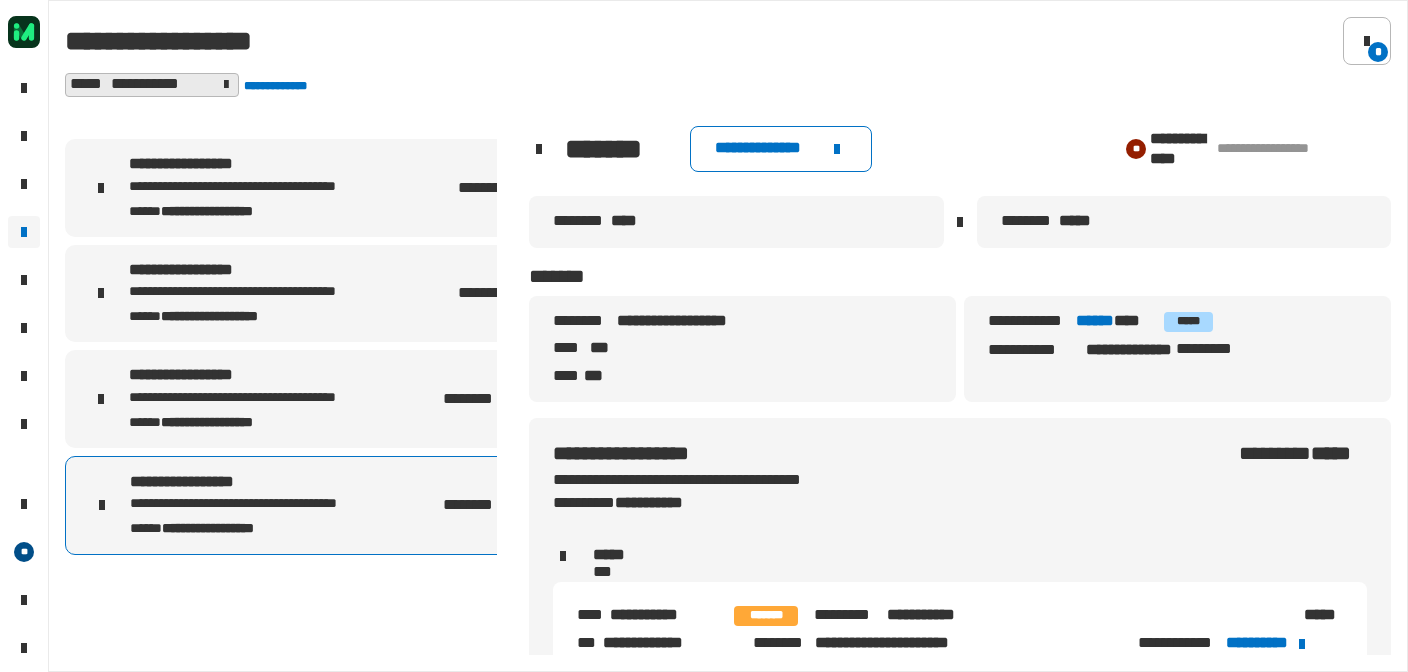 scroll, scrollTop: 0, scrollLeft: 0, axis: both 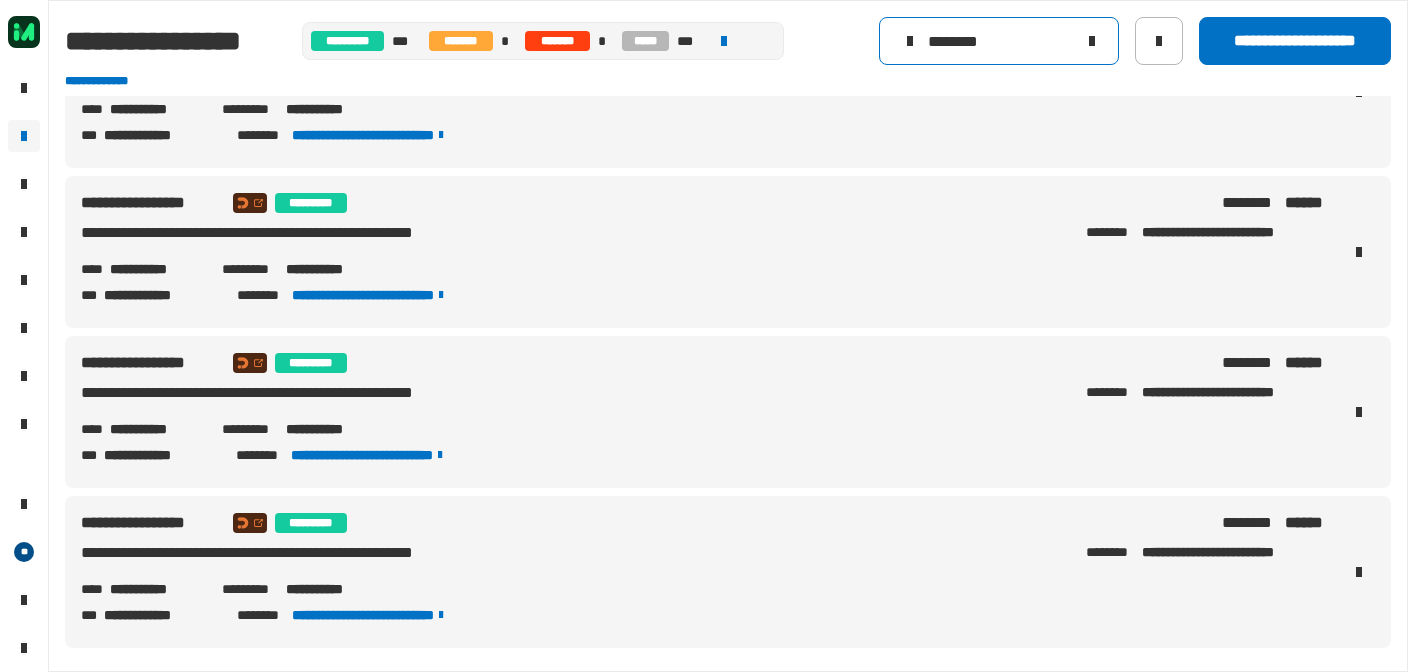 click on "********" 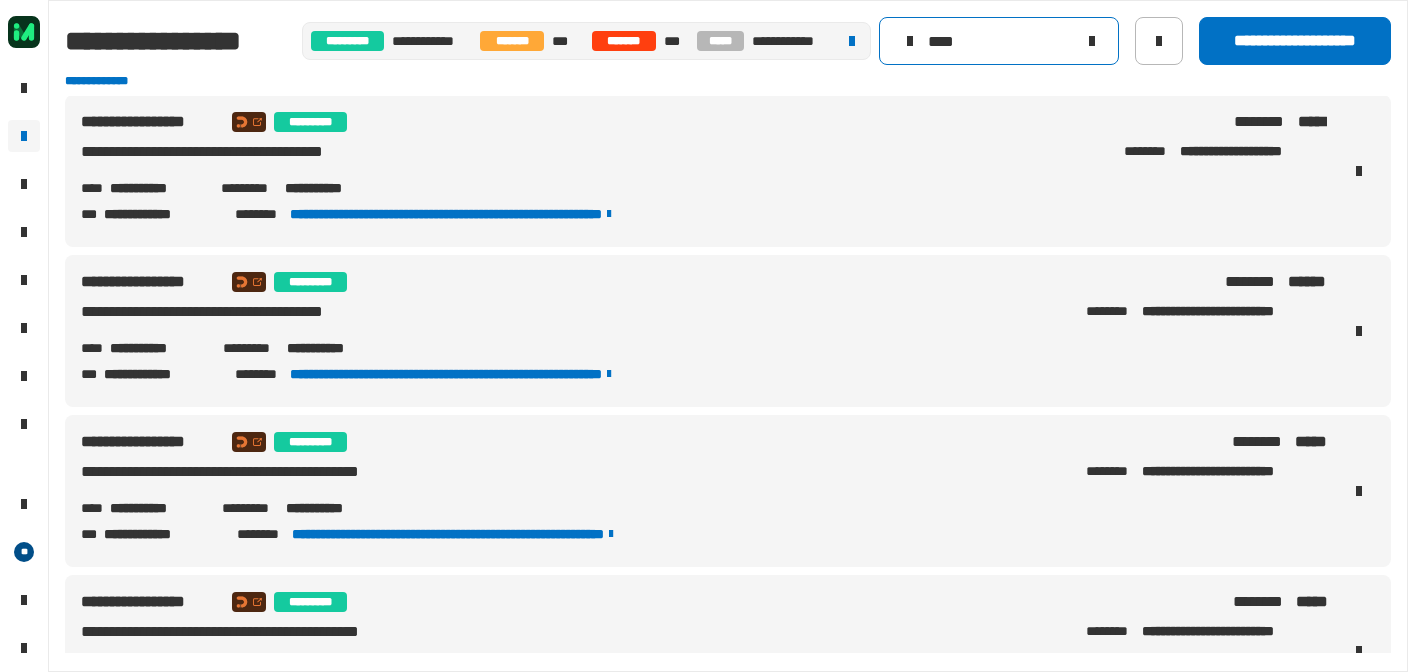 scroll, scrollTop: 0, scrollLeft: 0, axis: both 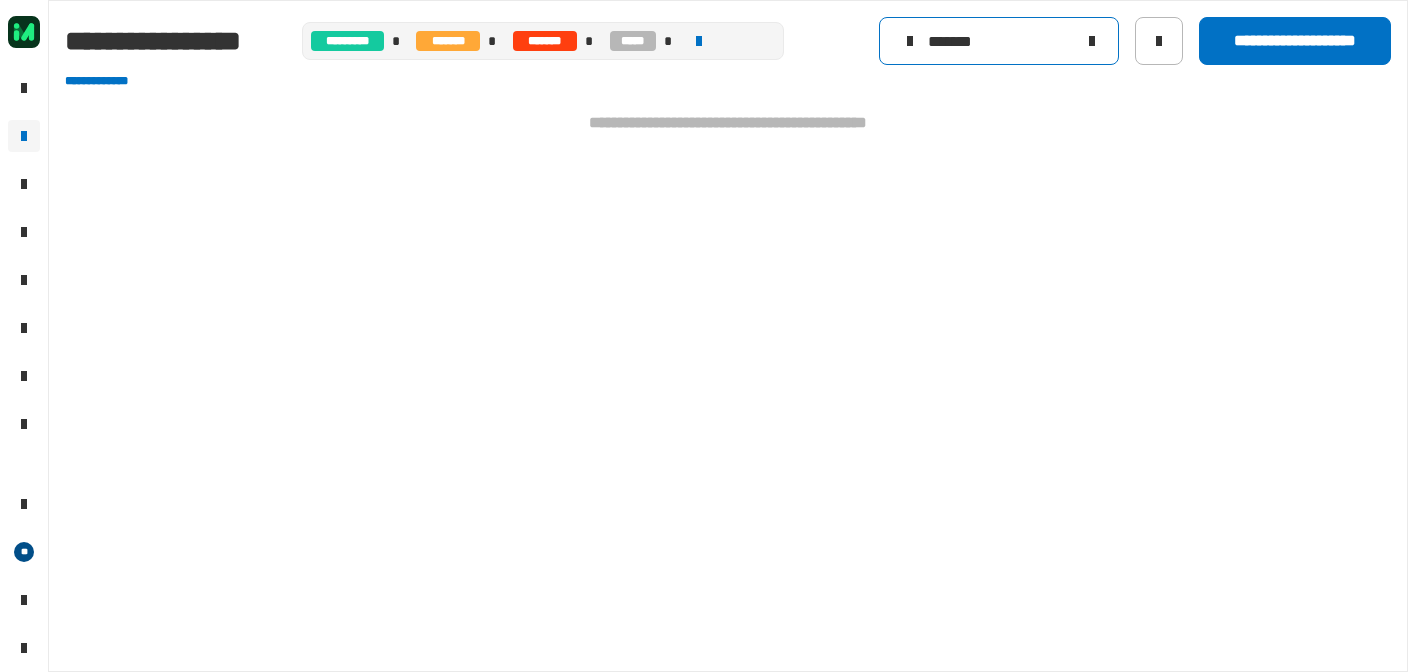 click on "*******" 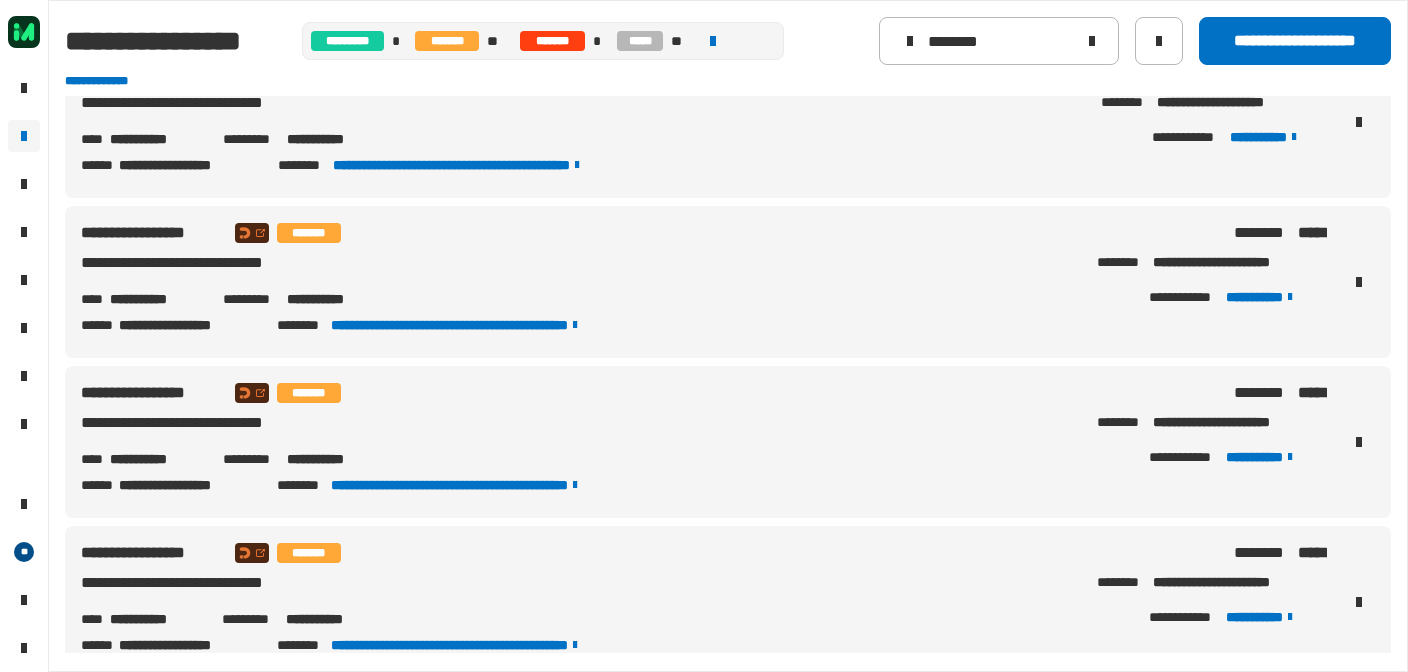 scroll, scrollTop: 373, scrollLeft: 0, axis: vertical 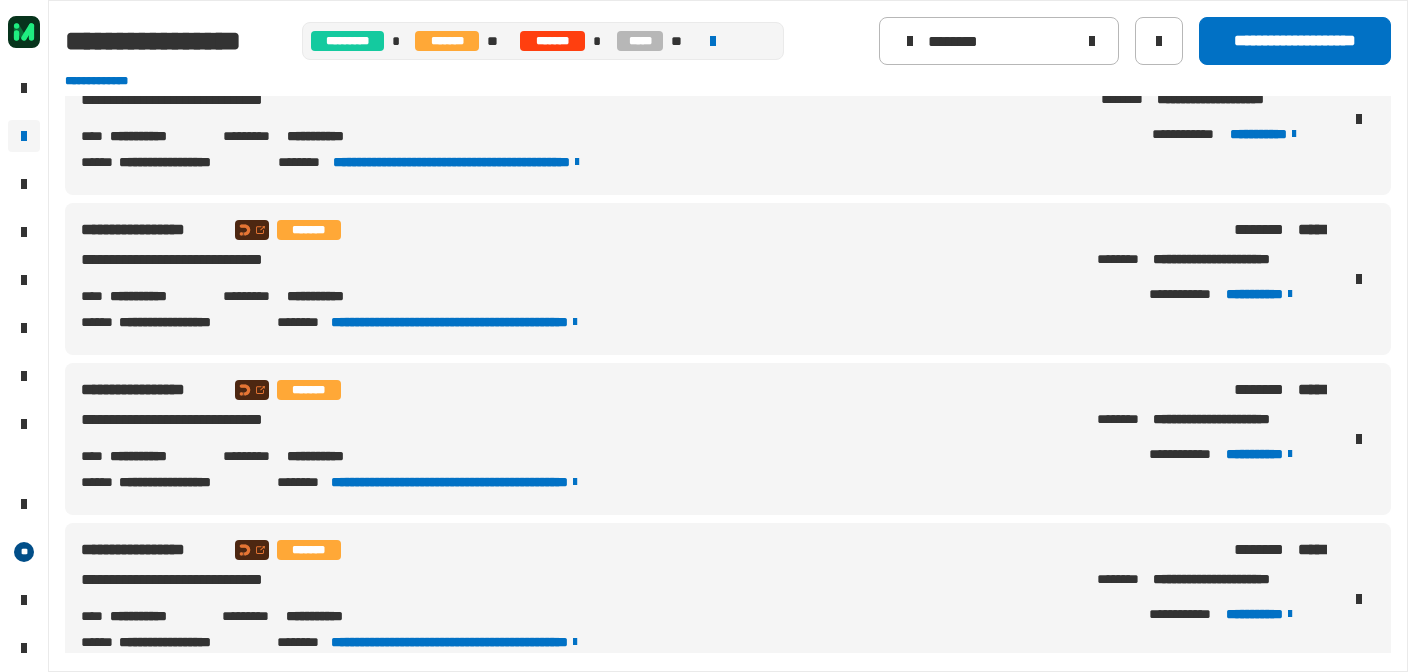 type on "********" 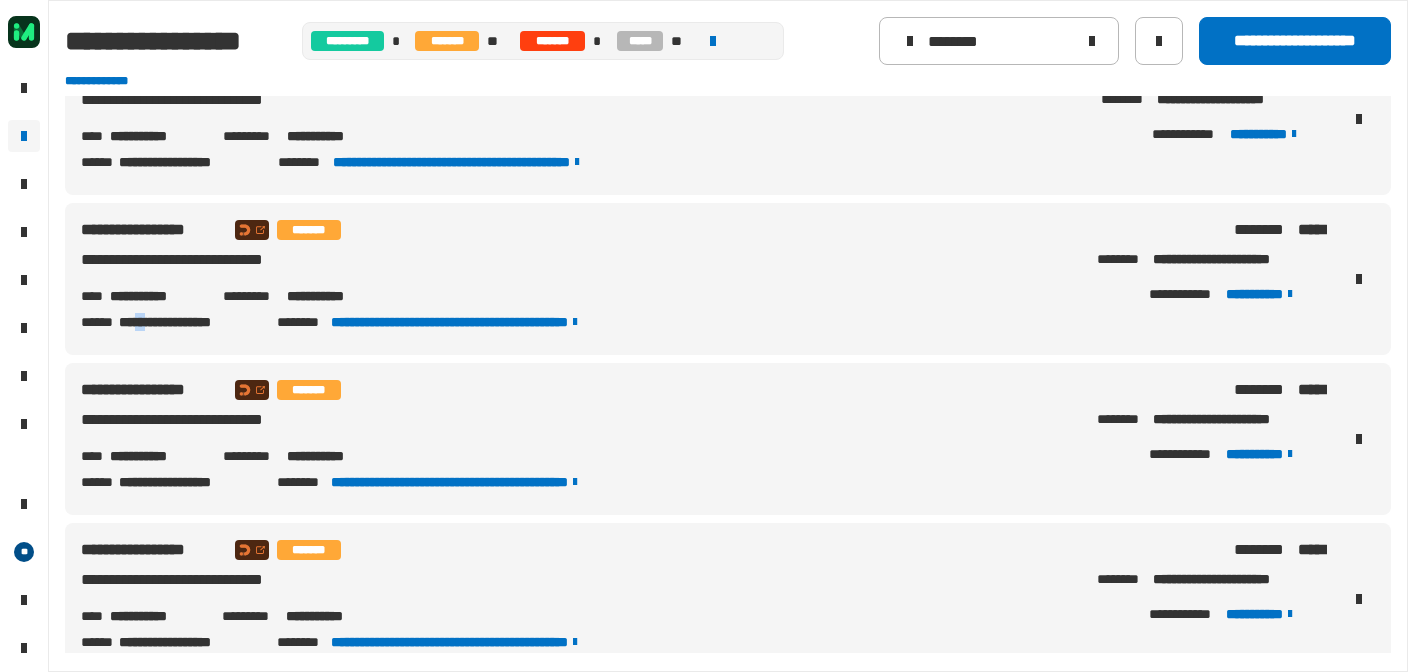 drag, startPoint x: 144, startPoint y: 317, endPoint x: 165, endPoint y: 317, distance: 21 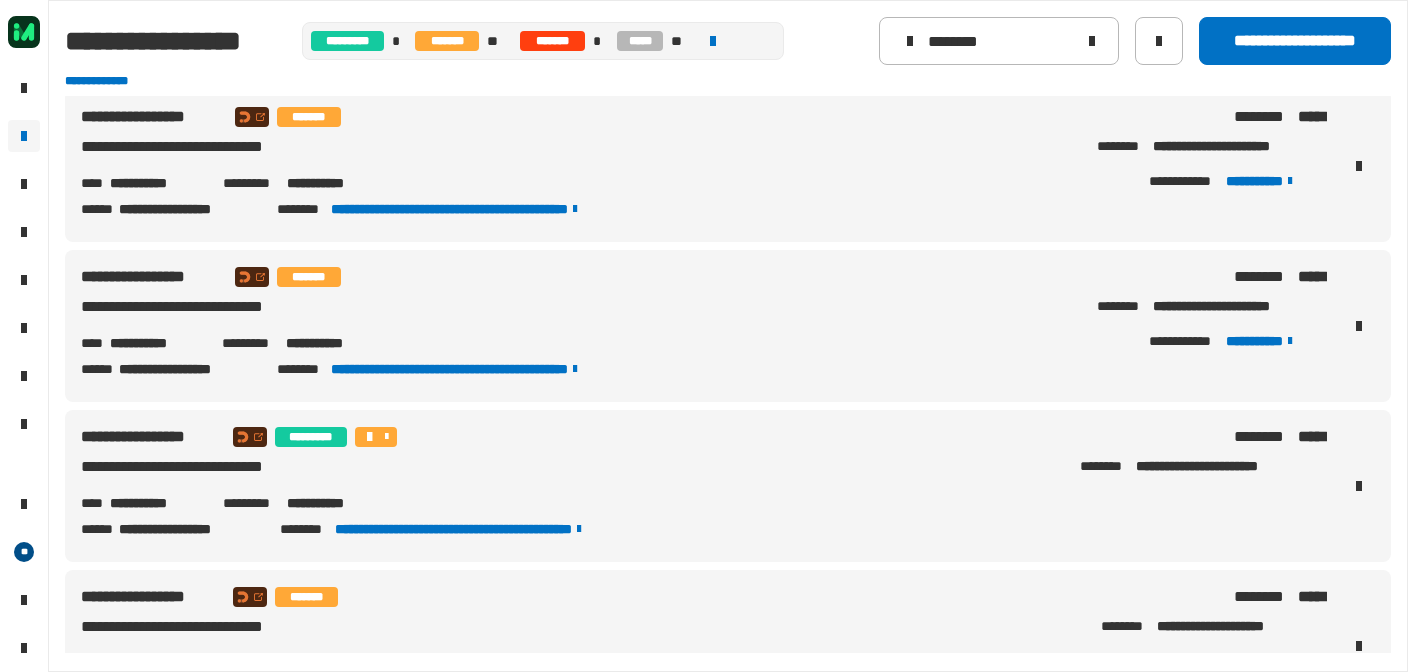 scroll, scrollTop: 0, scrollLeft: 0, axis: both 